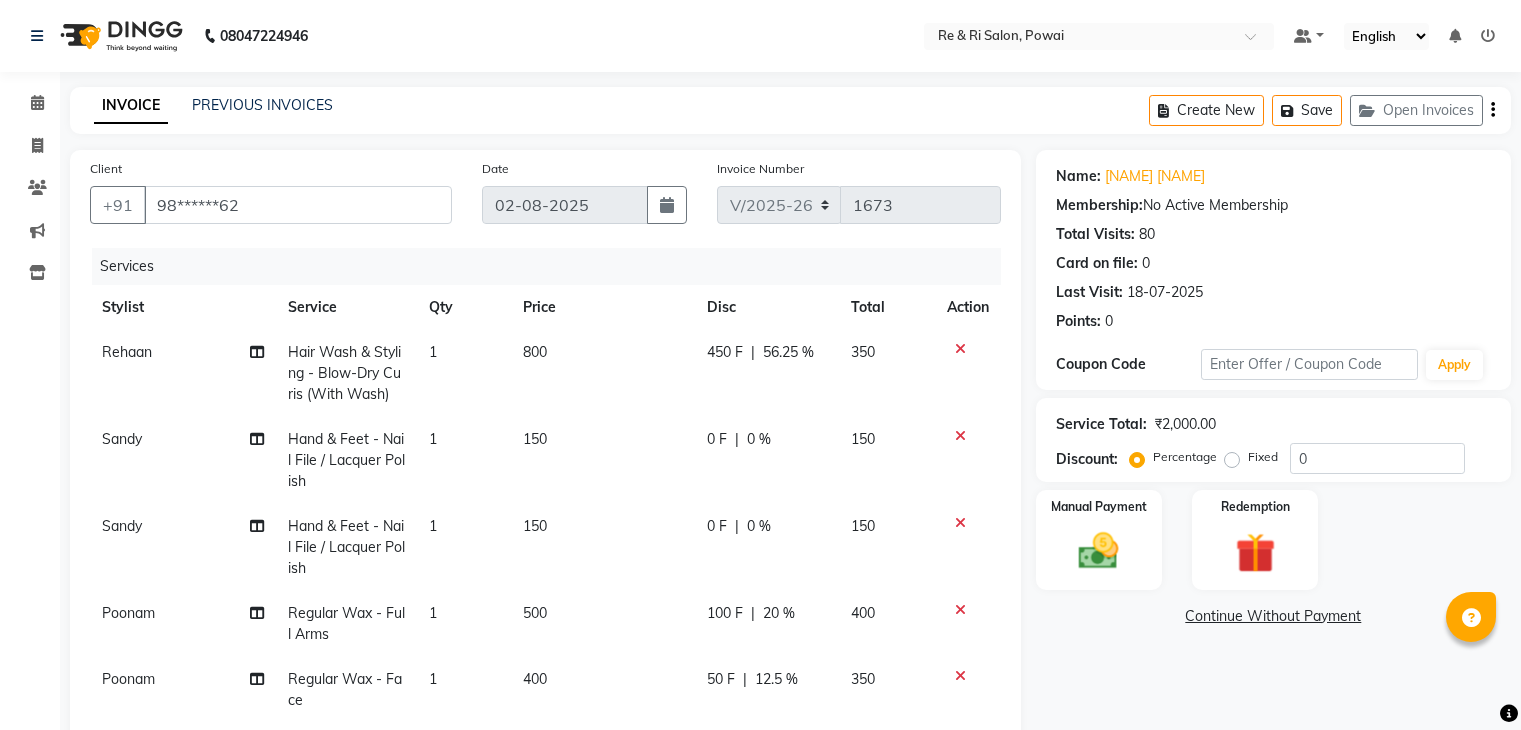 select on "5364" 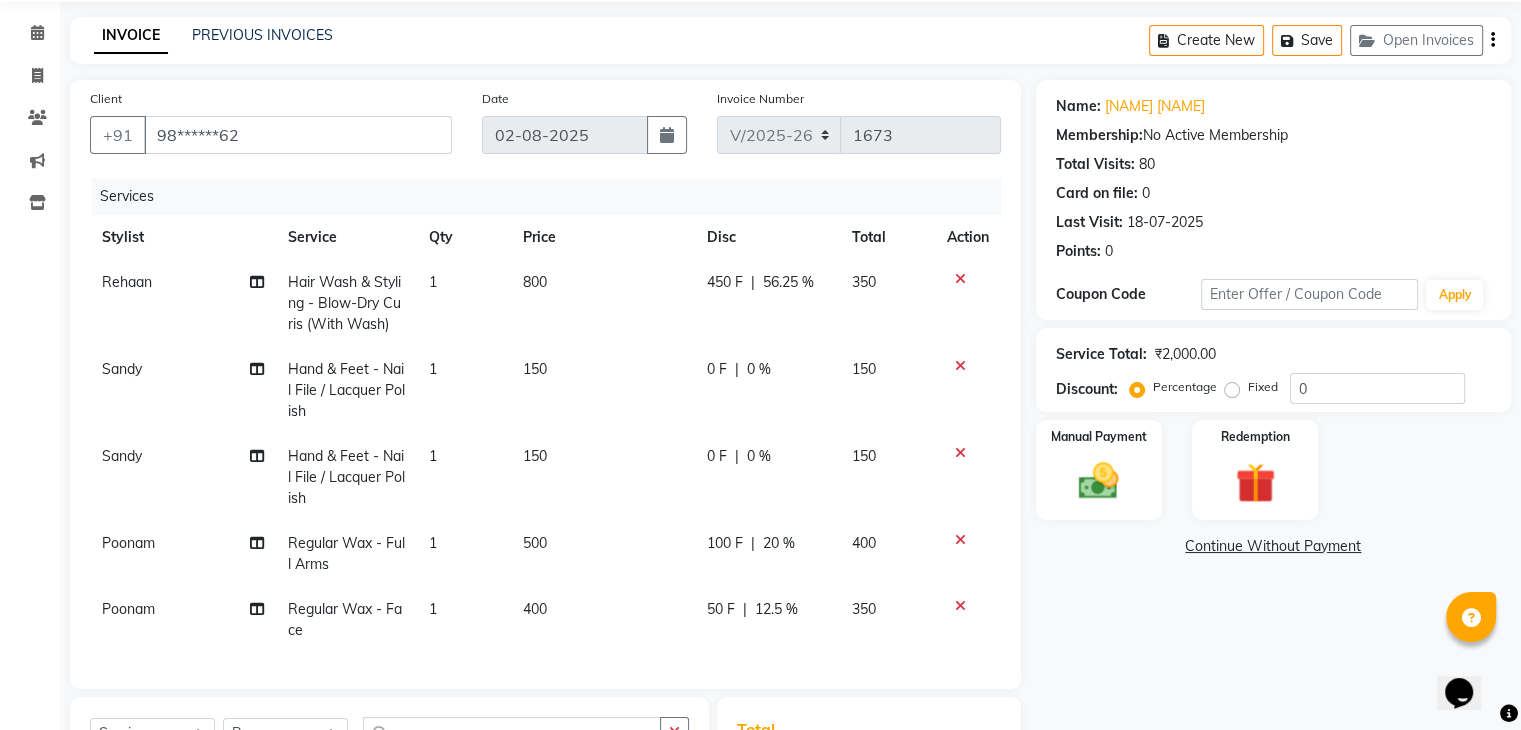 scroll, scrollTop: 0, scrollLeft: 0, axis: both 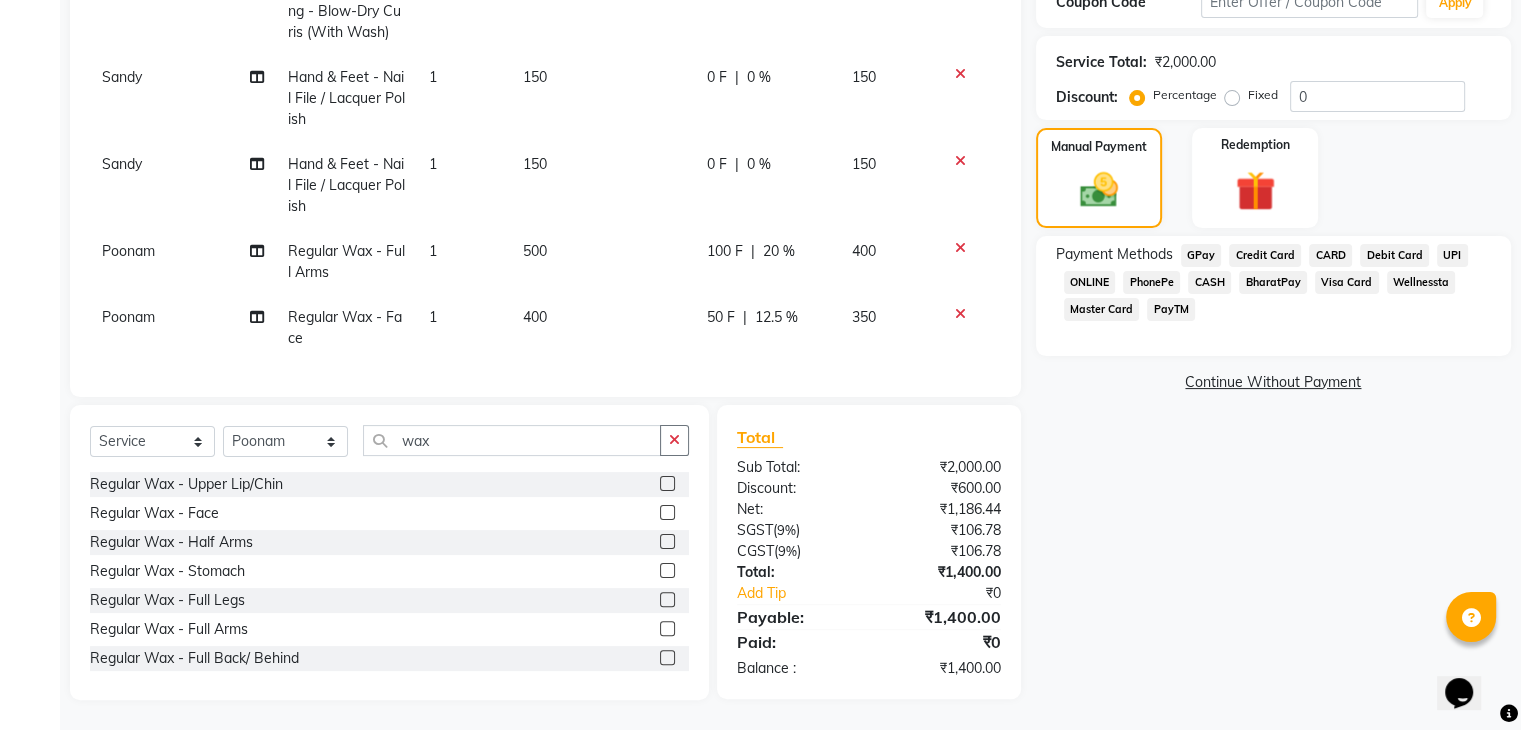 click on "GPay" 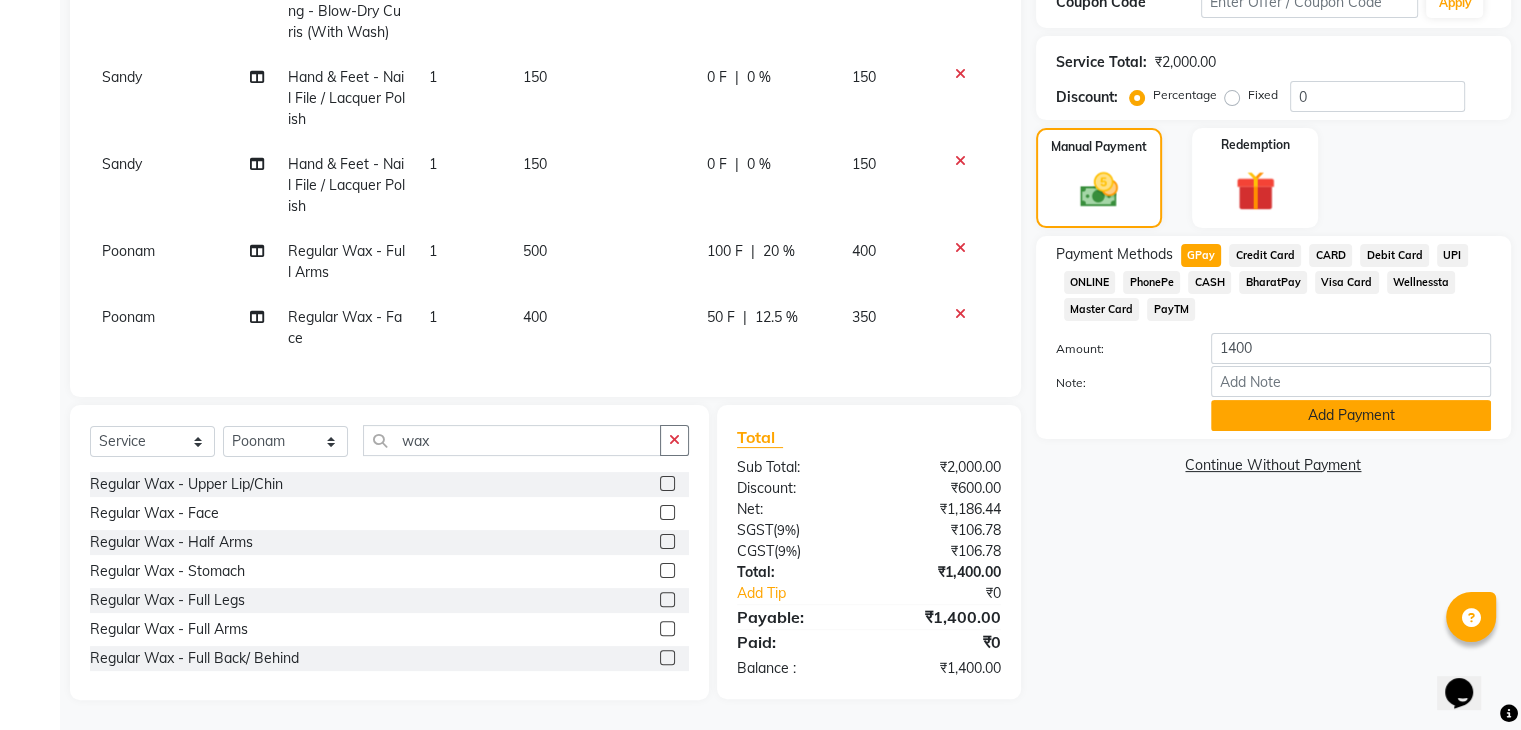 click on "Add Payment" 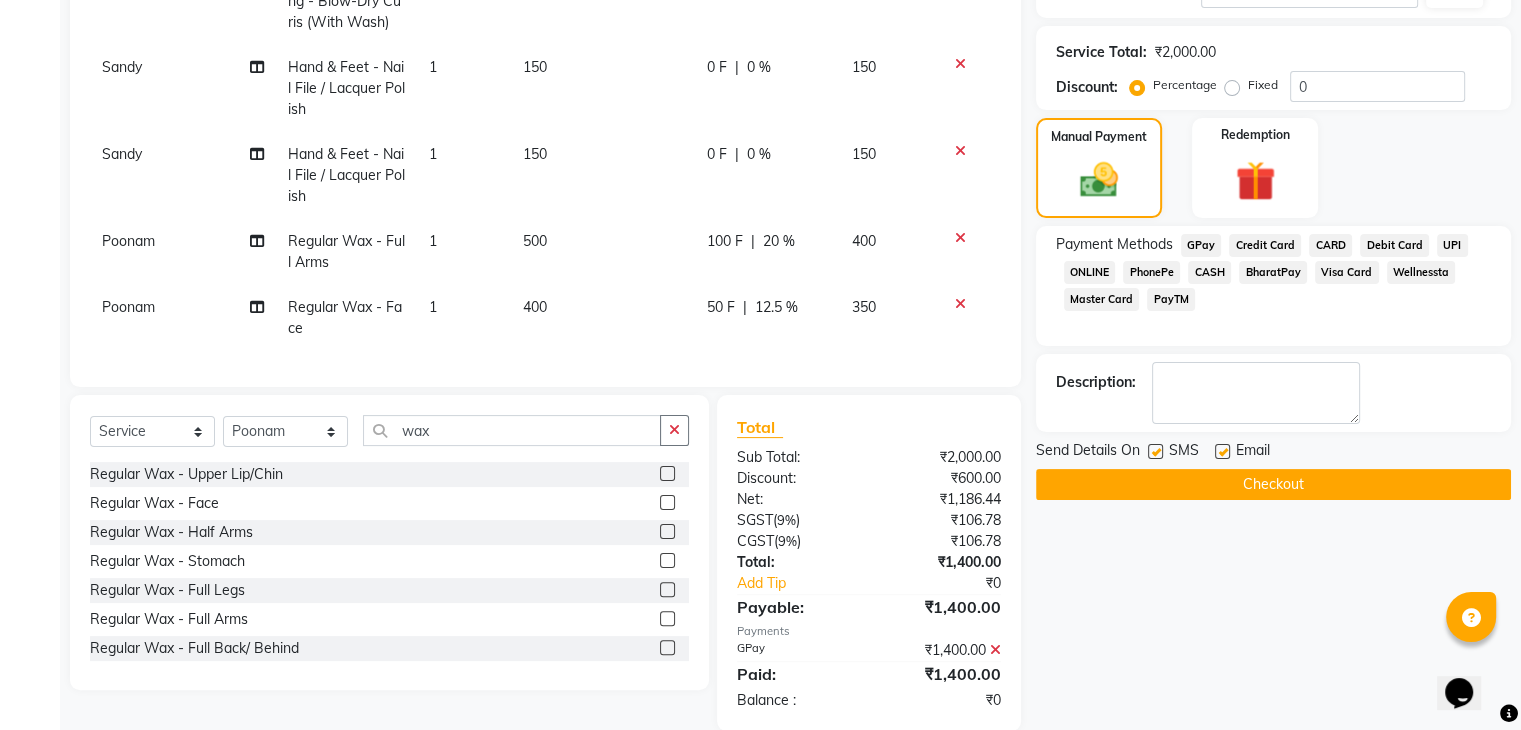 click 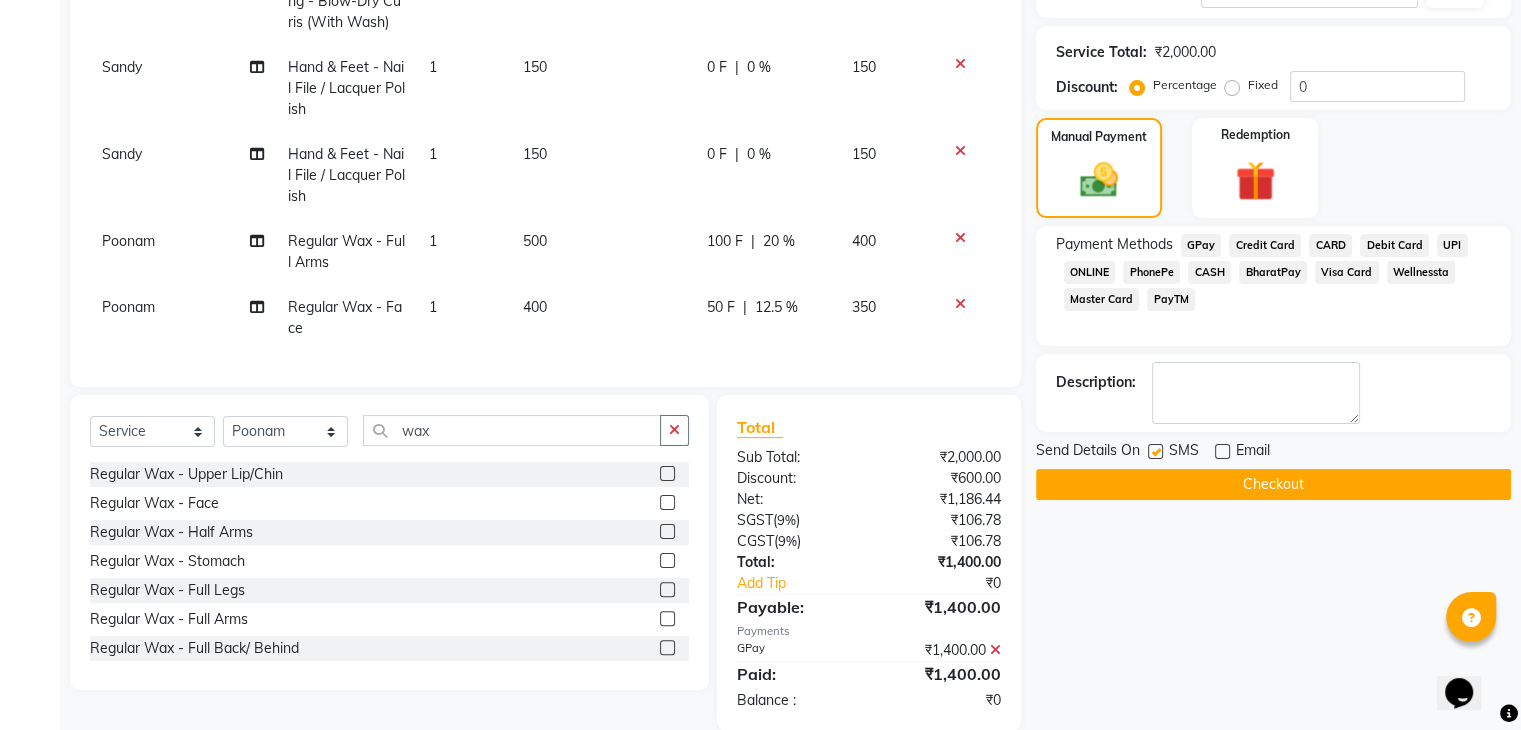click 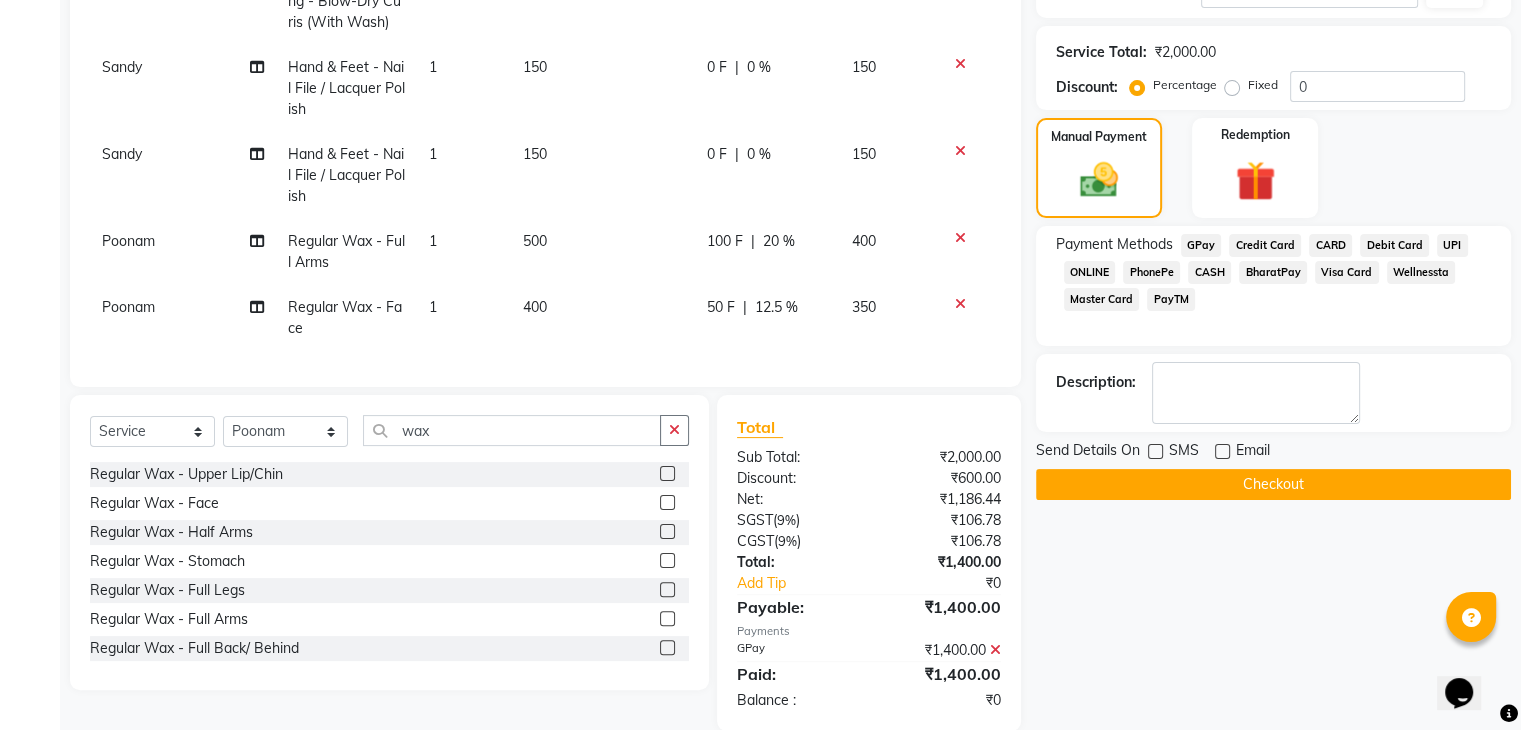 click on "Checkout" 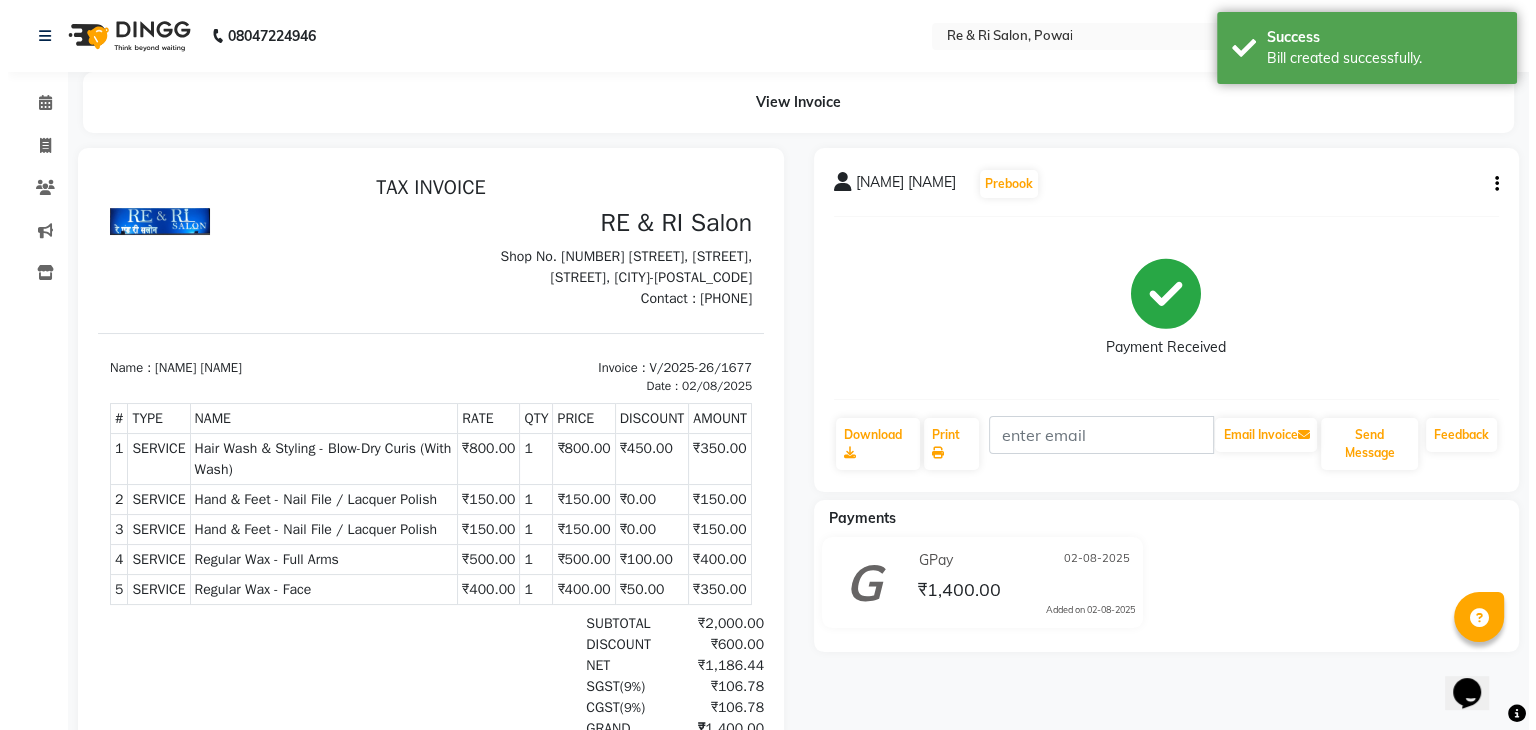 scroll, scrollTop: 0, scrollLeft: 0, axis: both 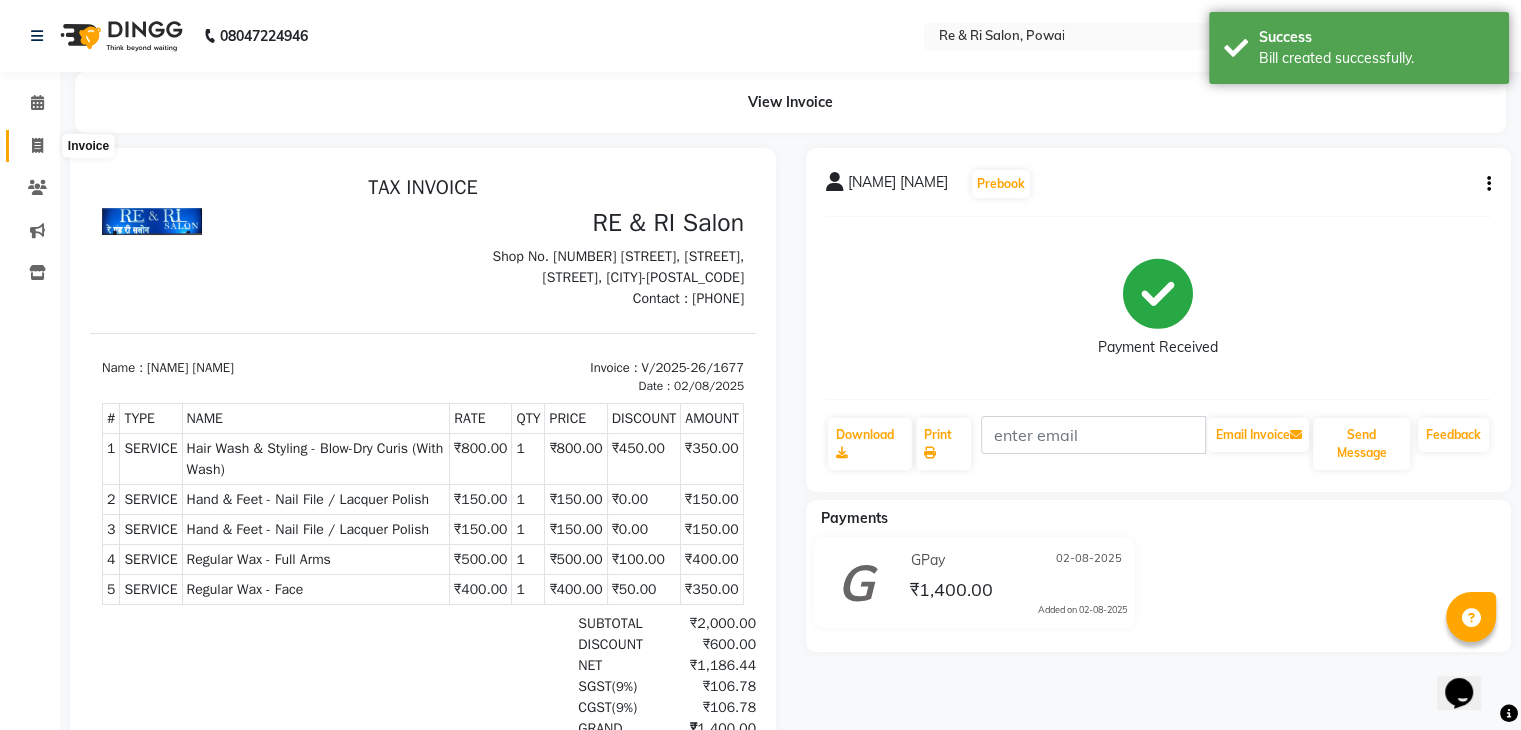 click 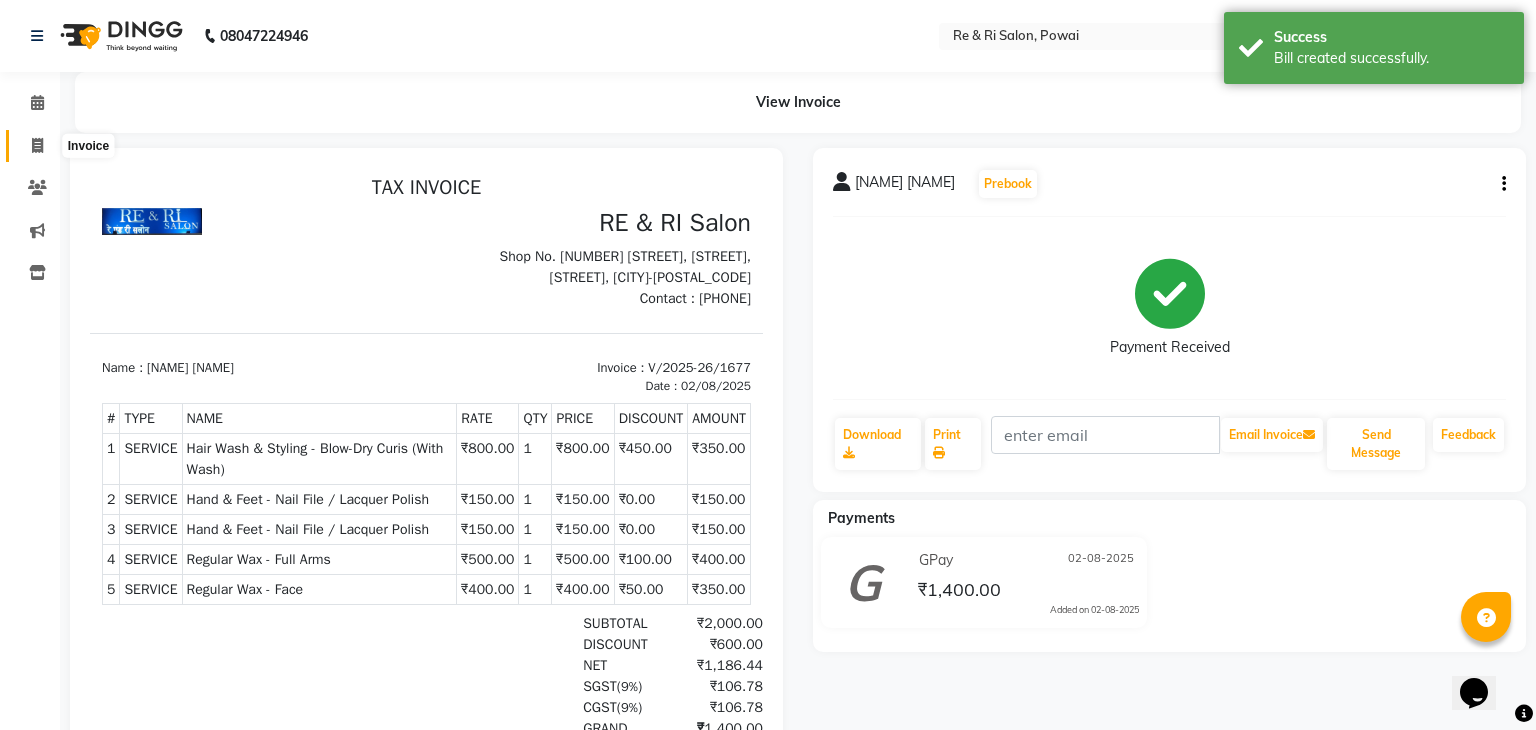 select on "service" 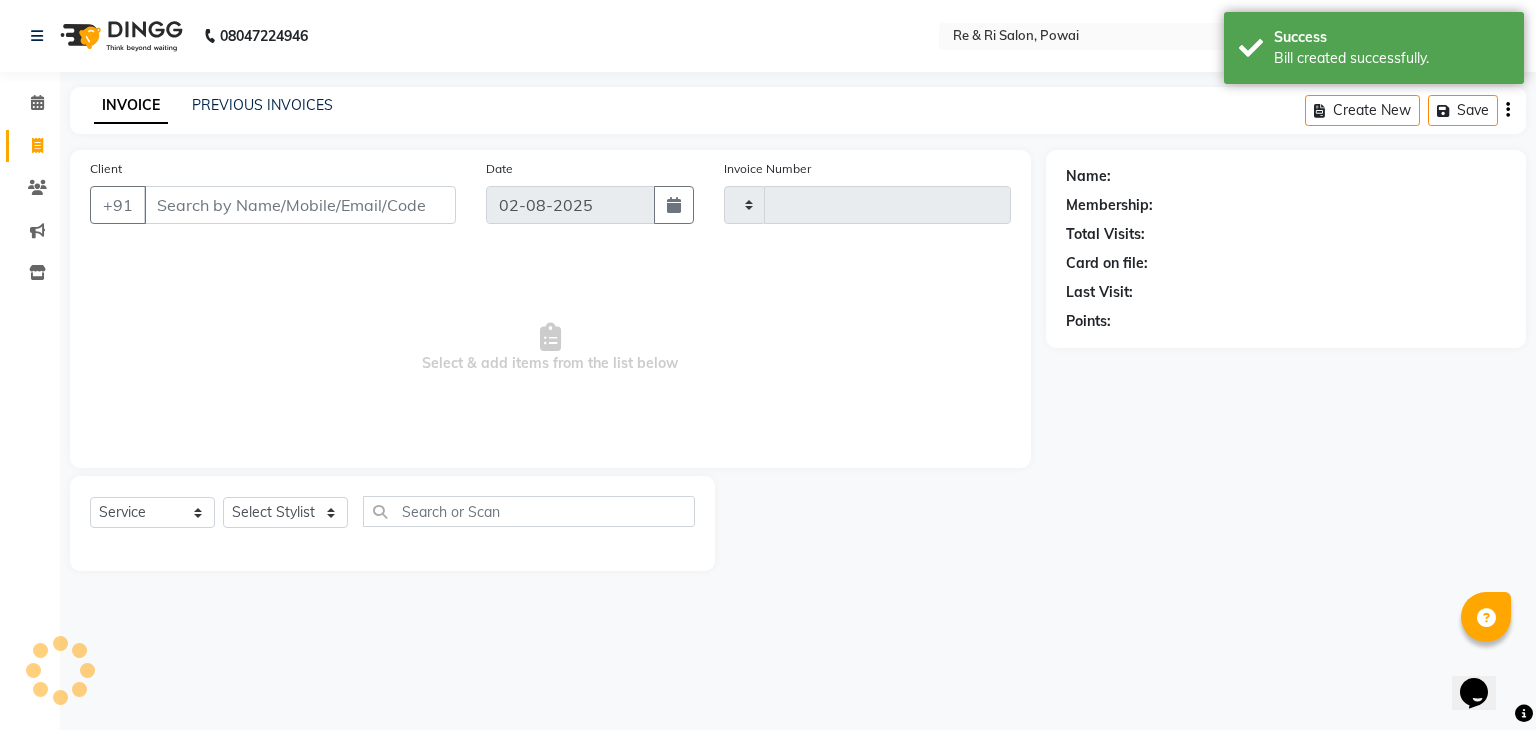 type on "1678" 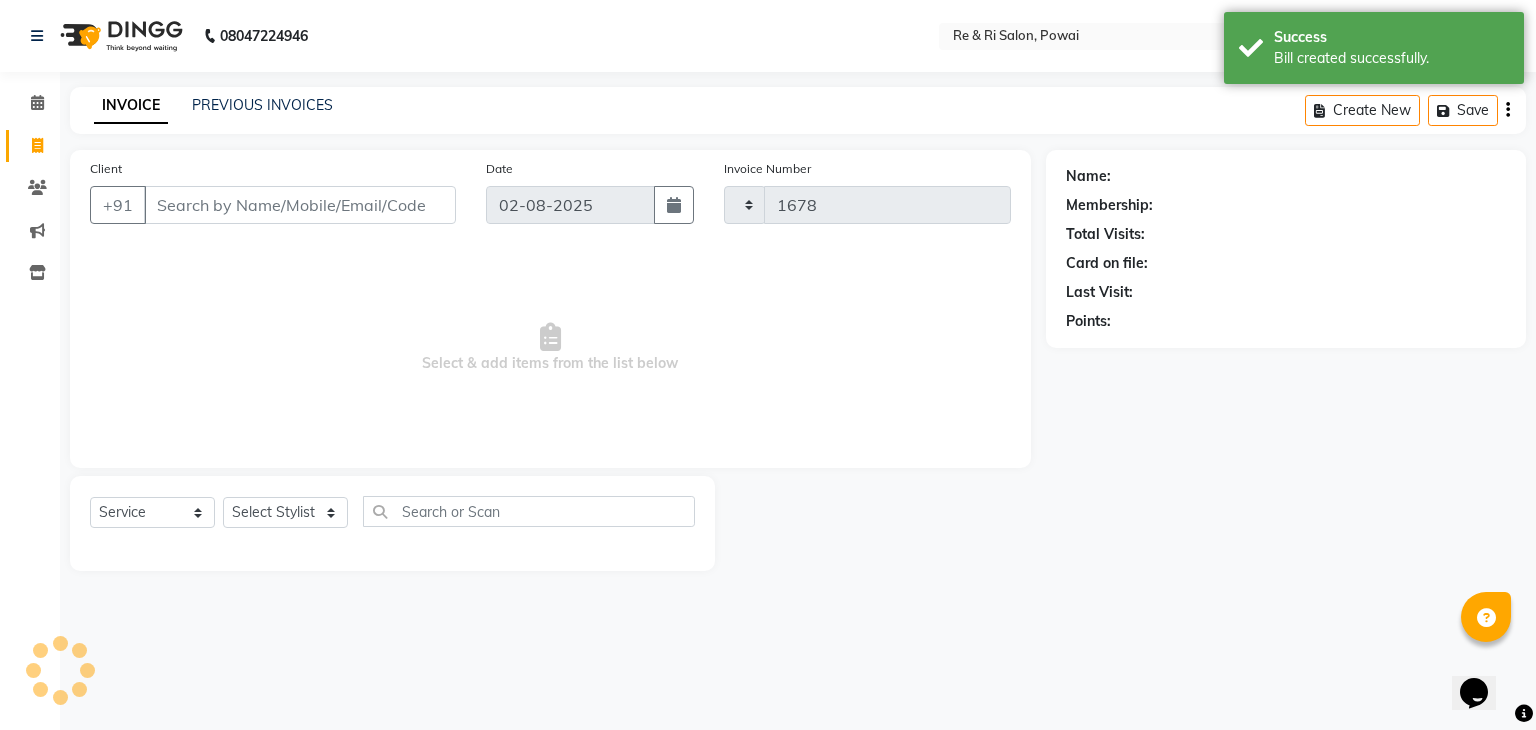 select on "5364" 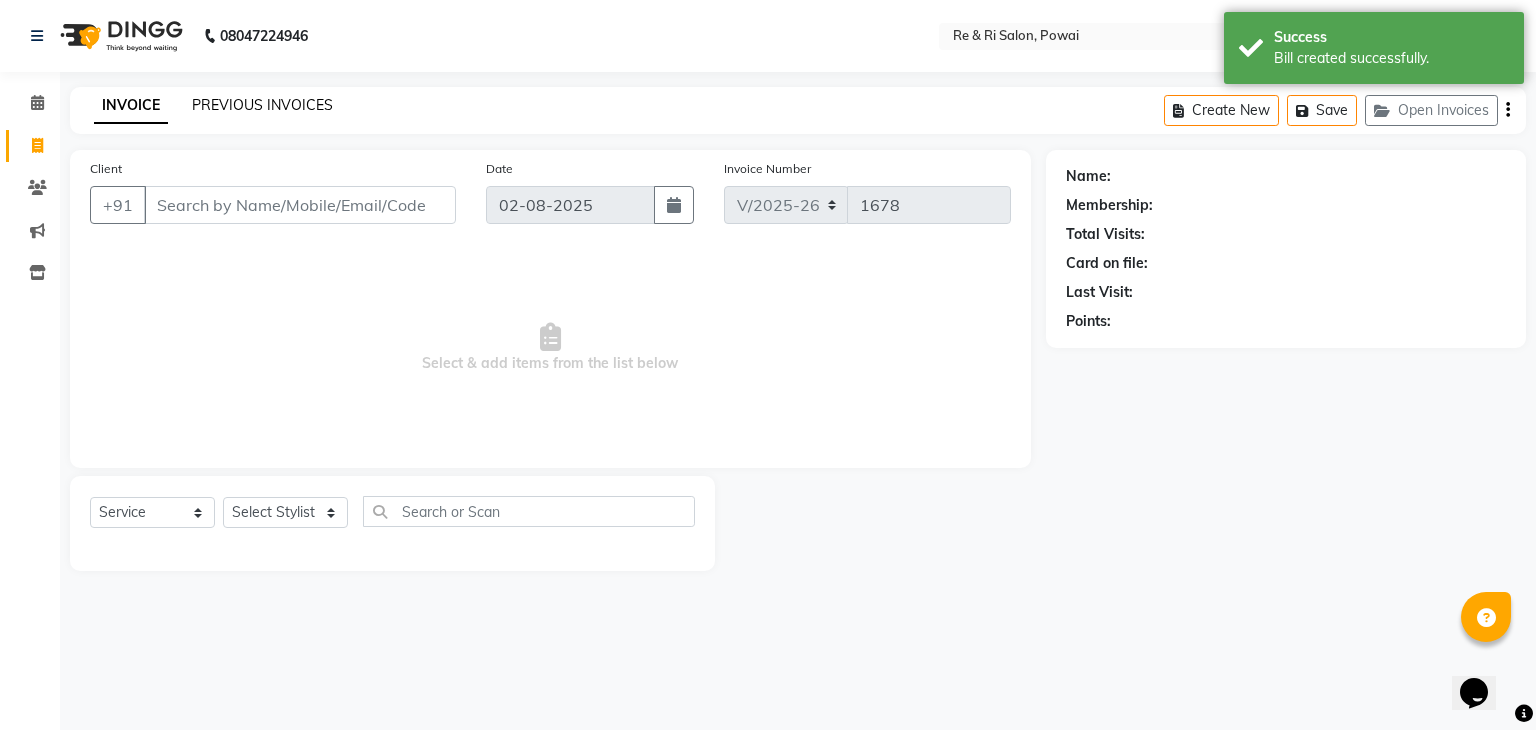 click on "PREVIOUS INVOICES" 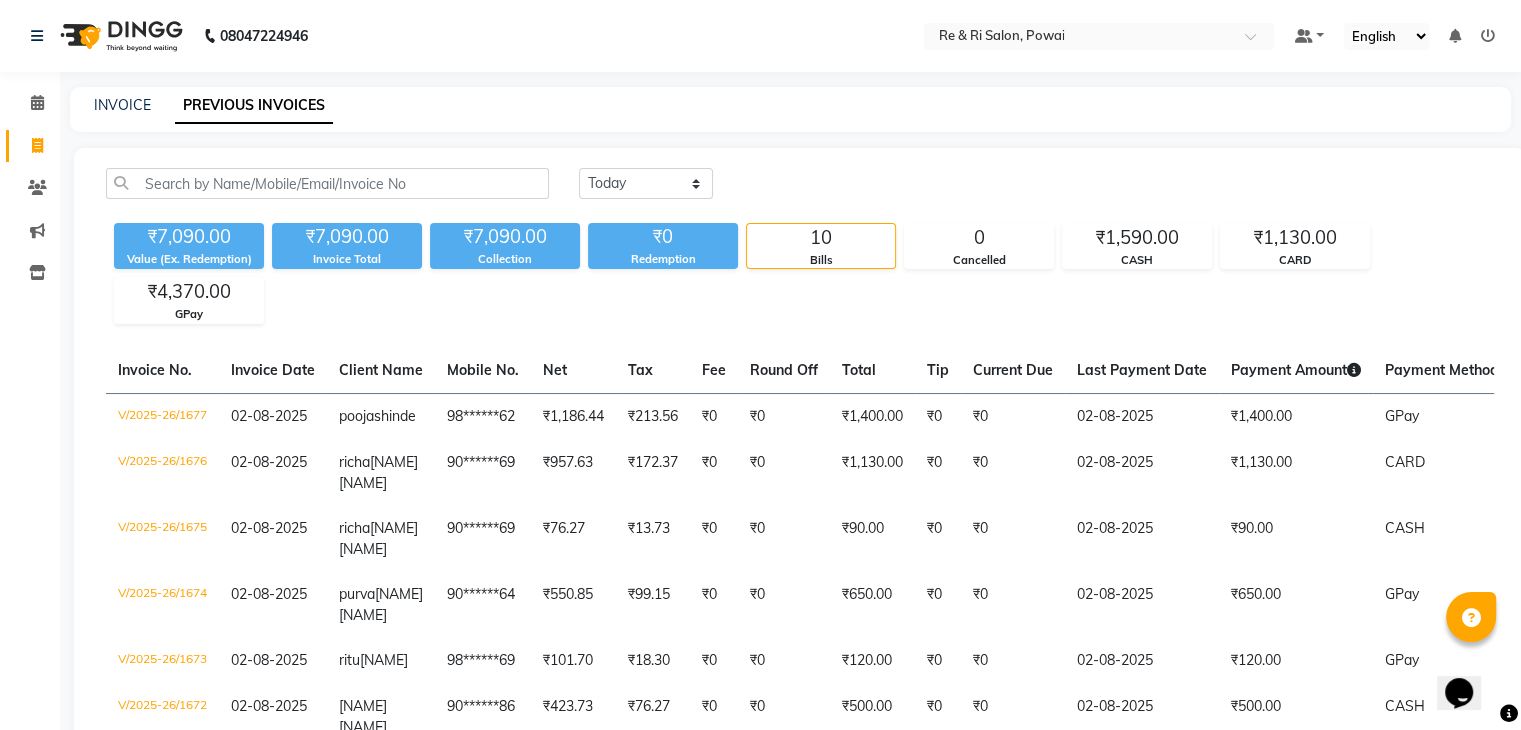 click on "INVOICE PREVIOUS INVOICES" 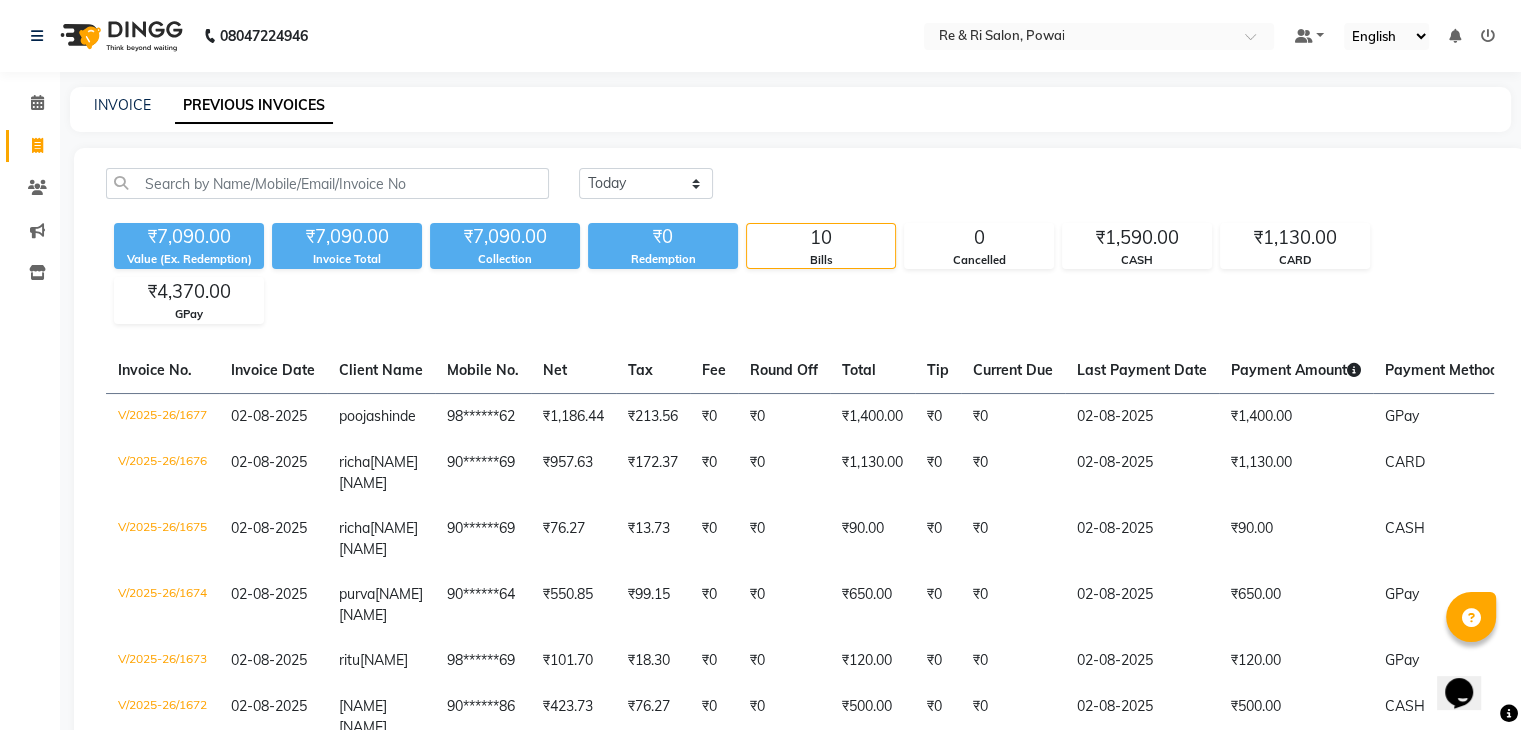 click on "INVOICE" 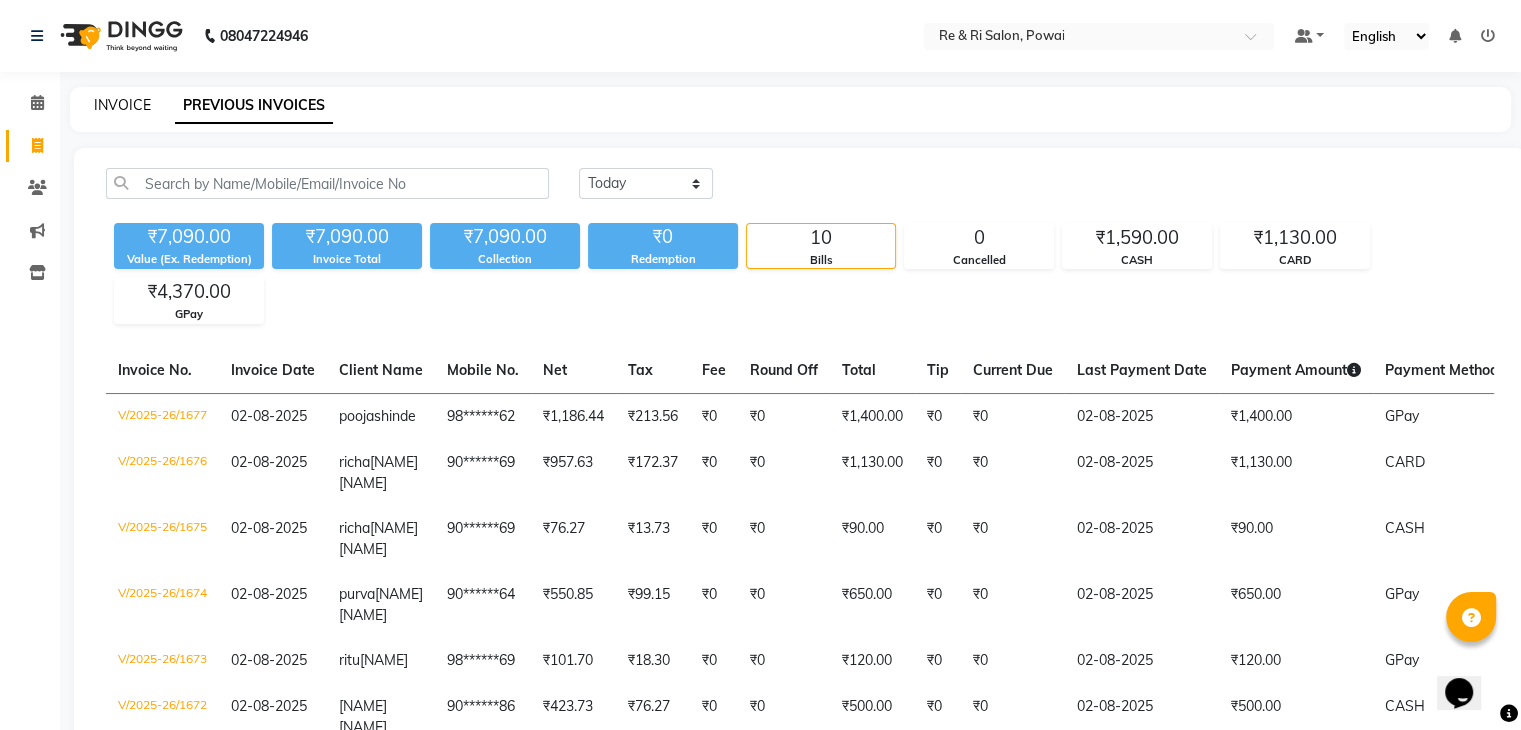 click on "INVOICE" 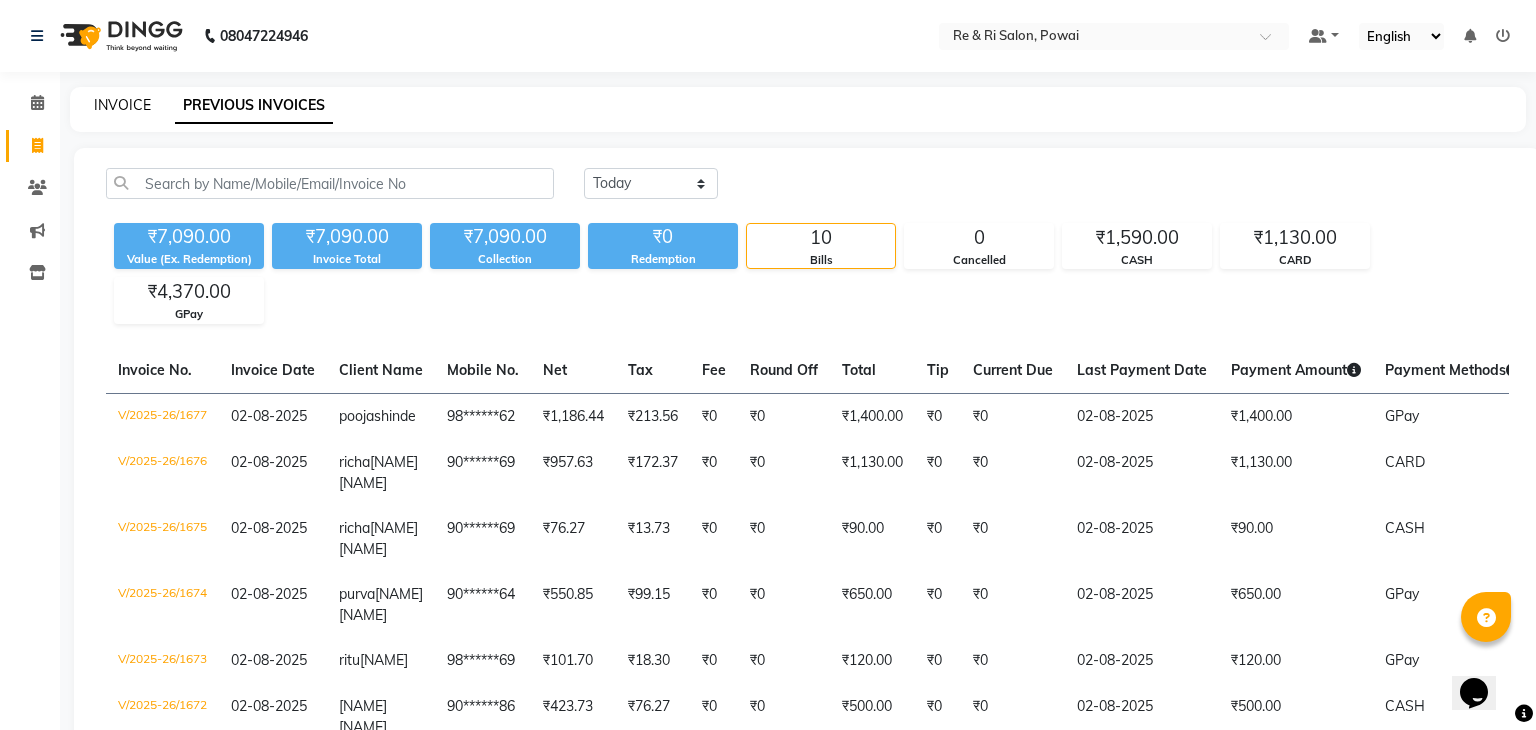 select on "service" 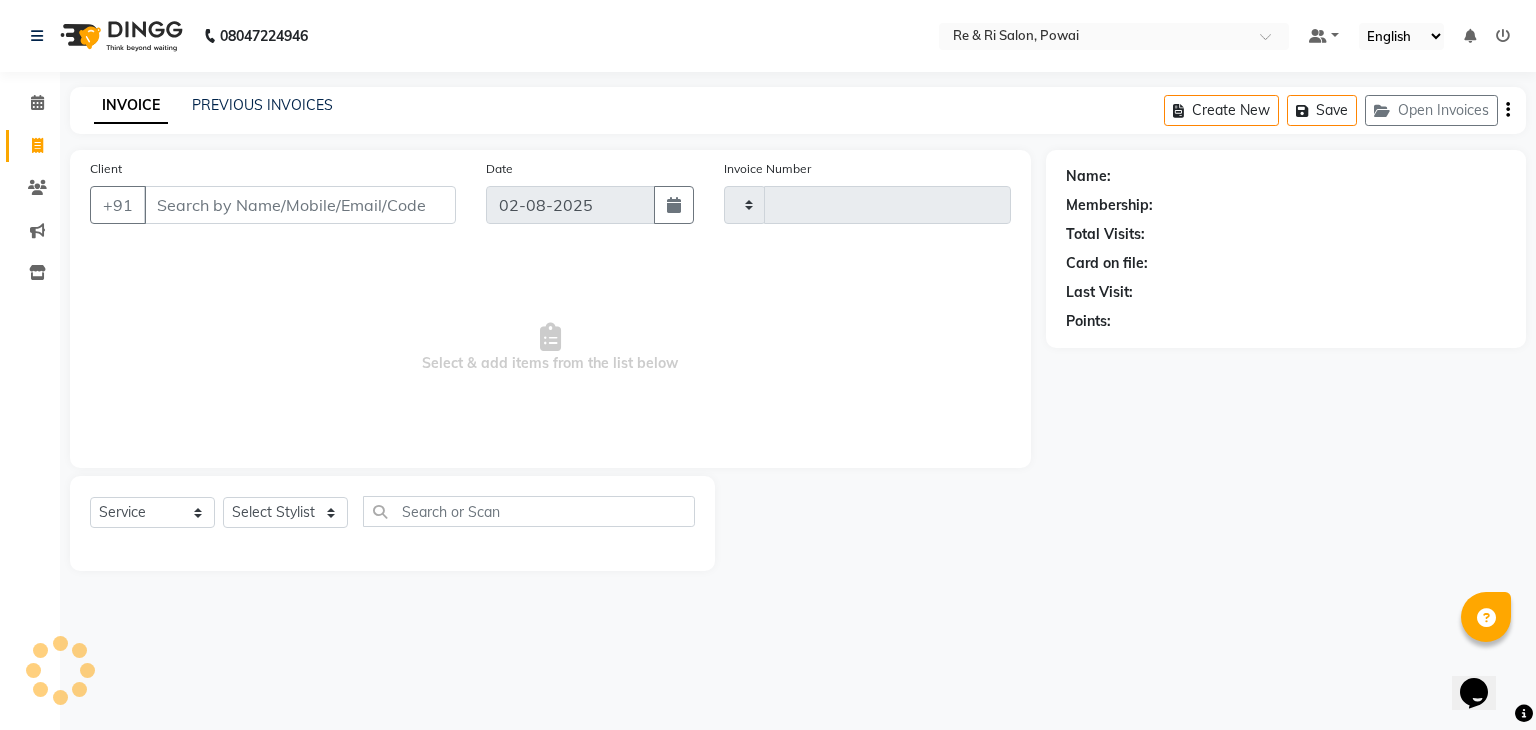 type on "1678" 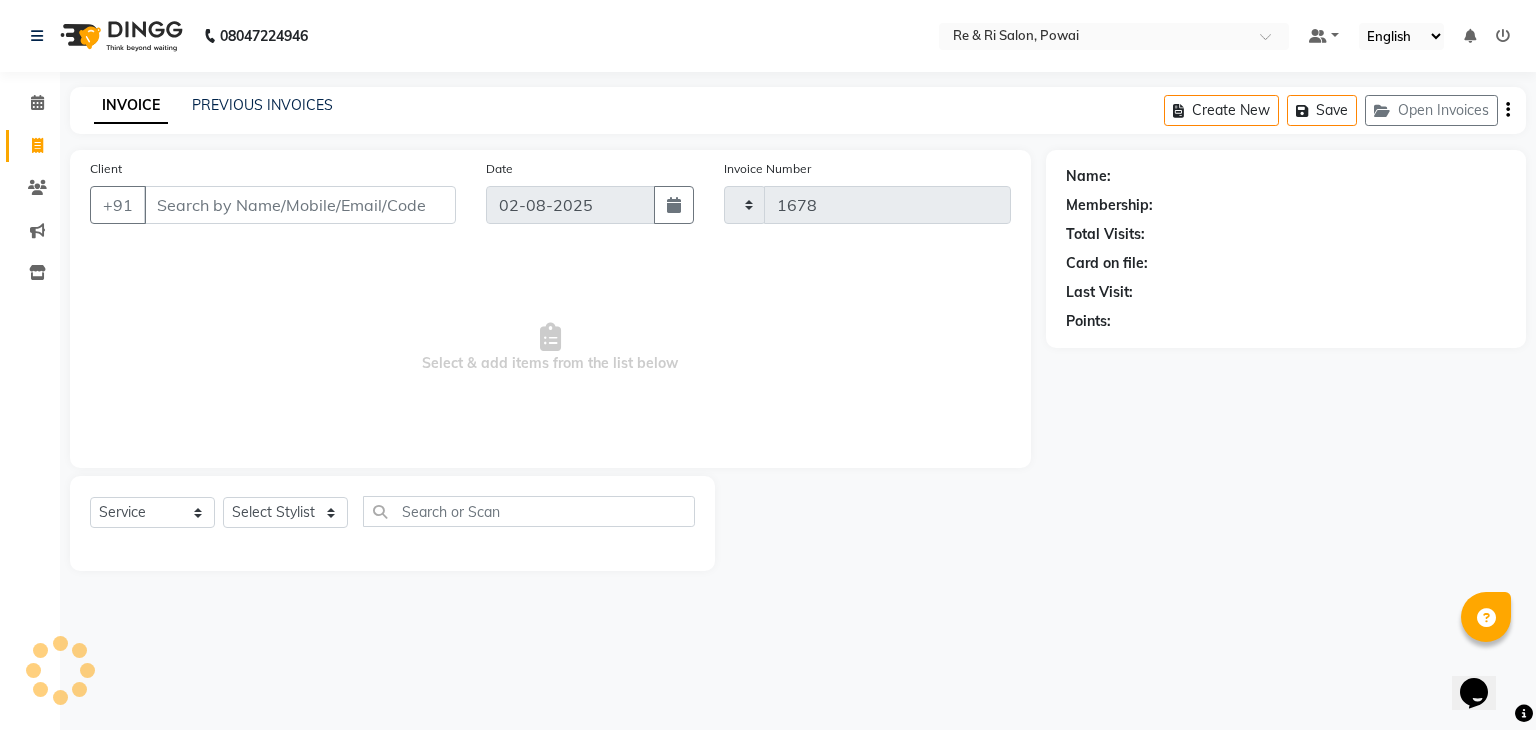select on "5364" 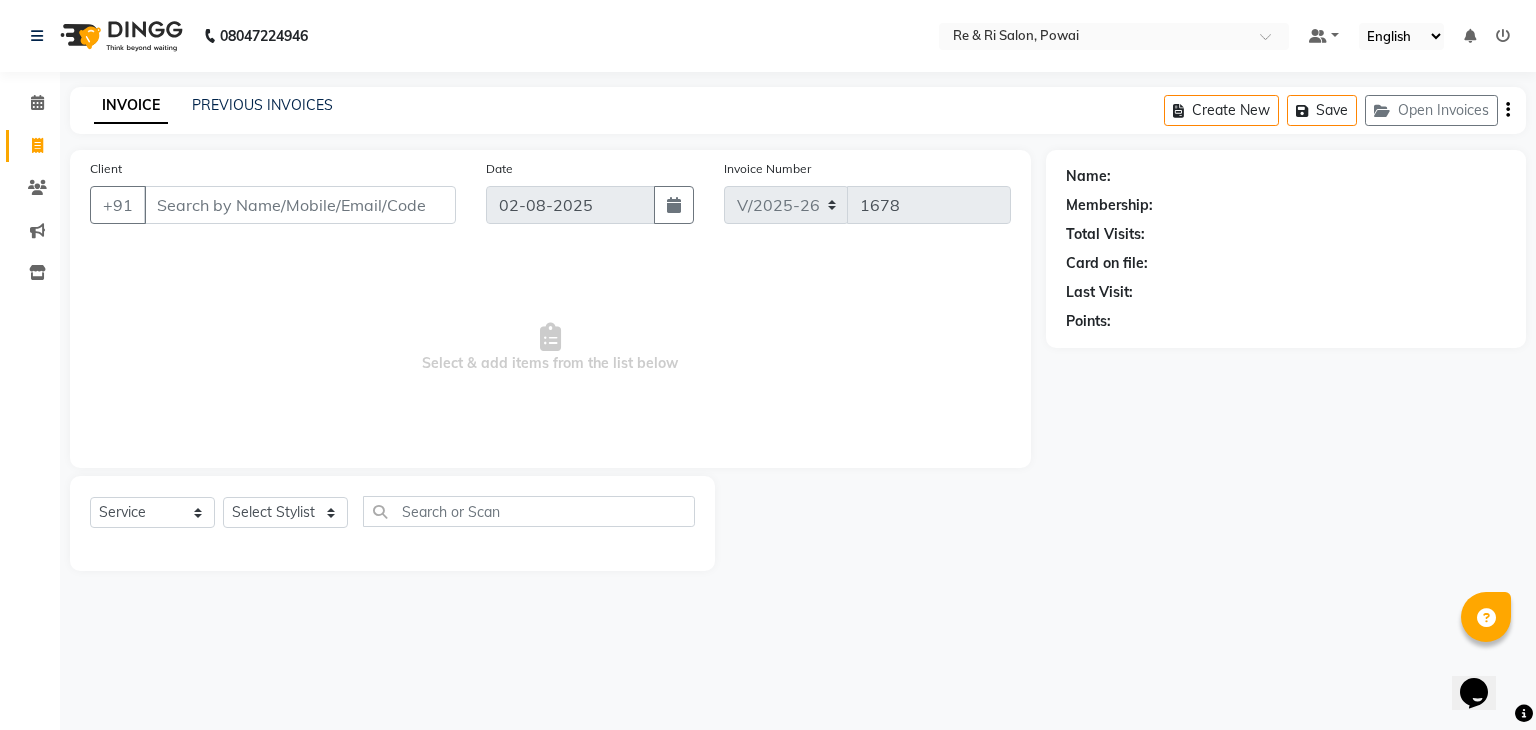 click on "Client" at bounding box center (300, 205) 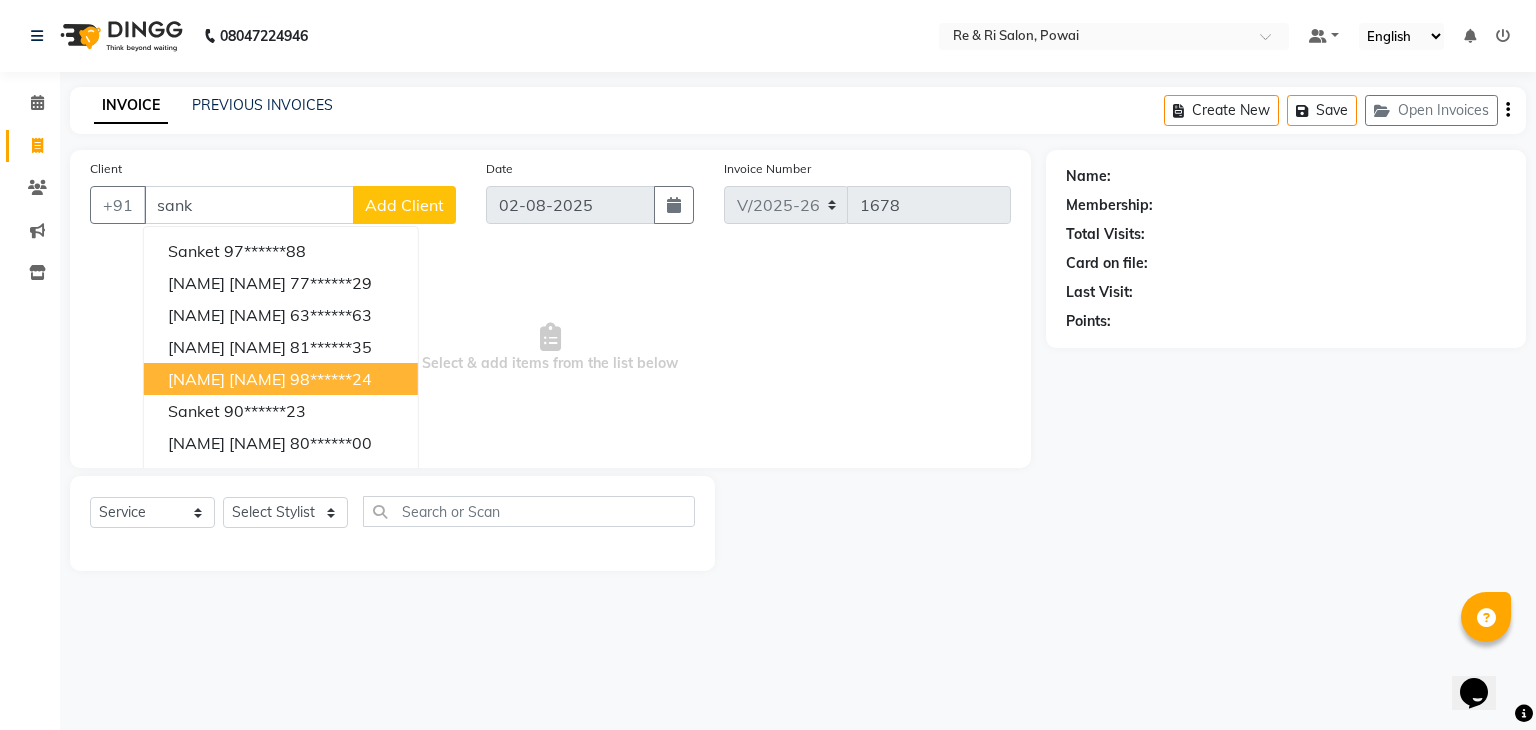 click on "[NAME] [NAME] [PHONE]" at bounding box center (281, 379) 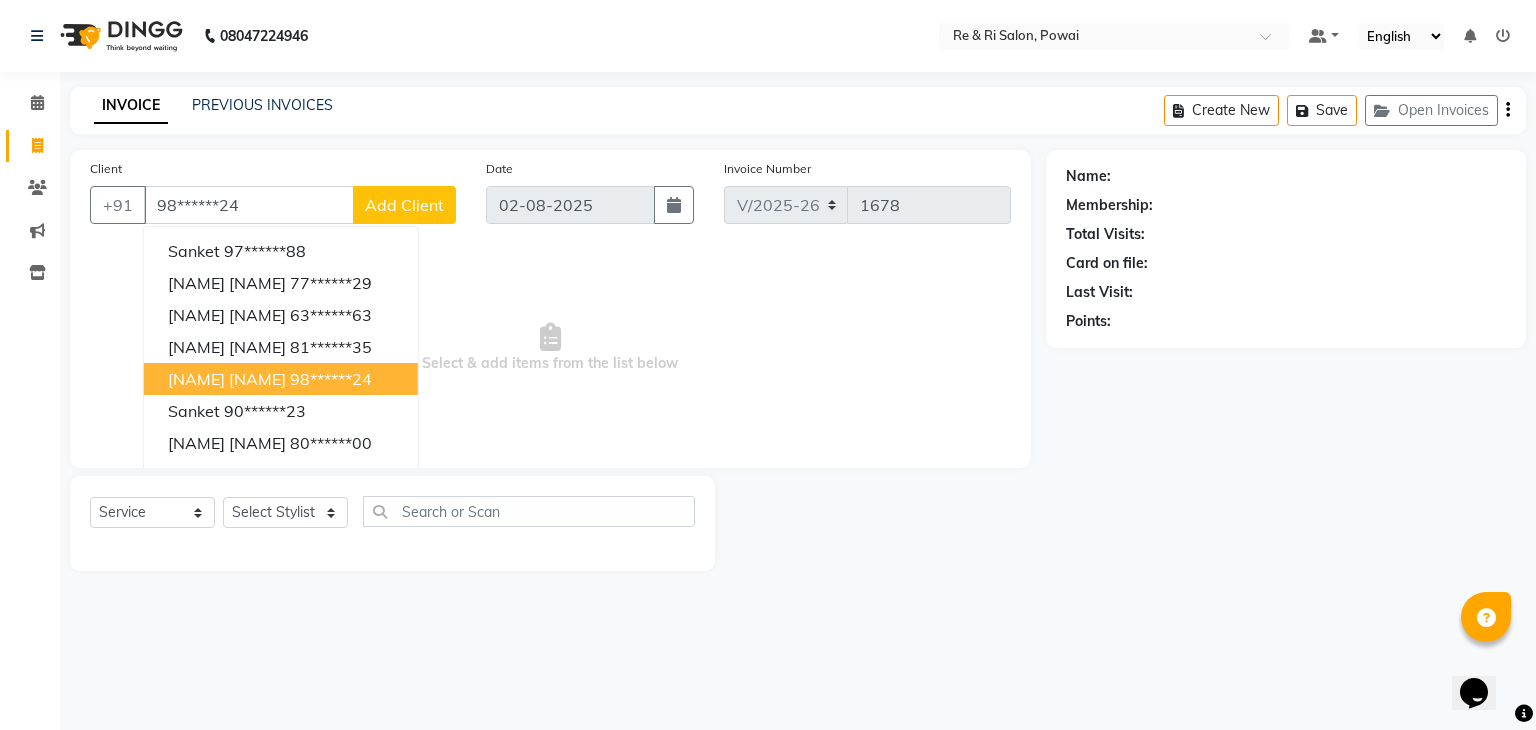 type on "98******24" 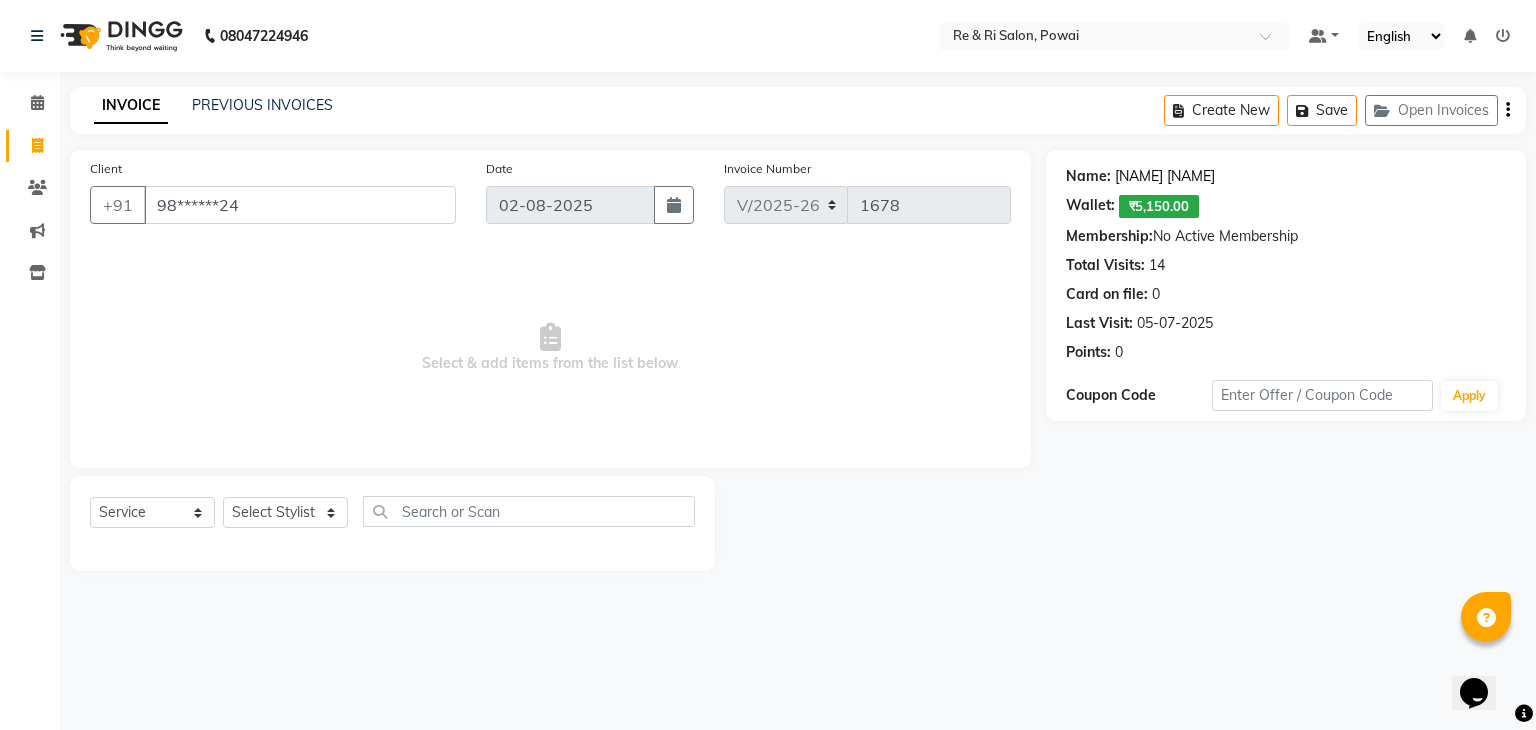 click on "[NAME] [NAME]" 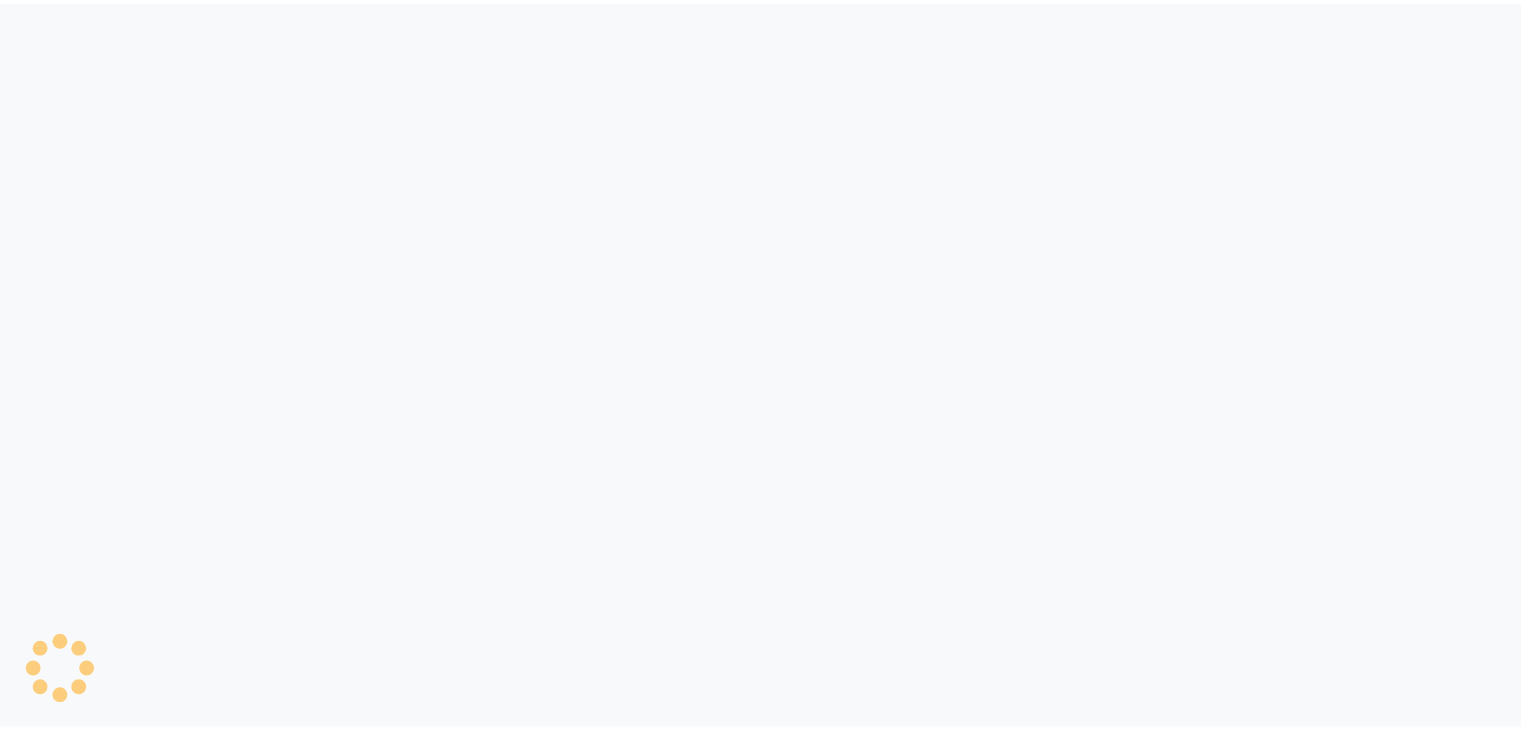 scroll, scrollTop: 0, scrollLeft: 0, axis: both 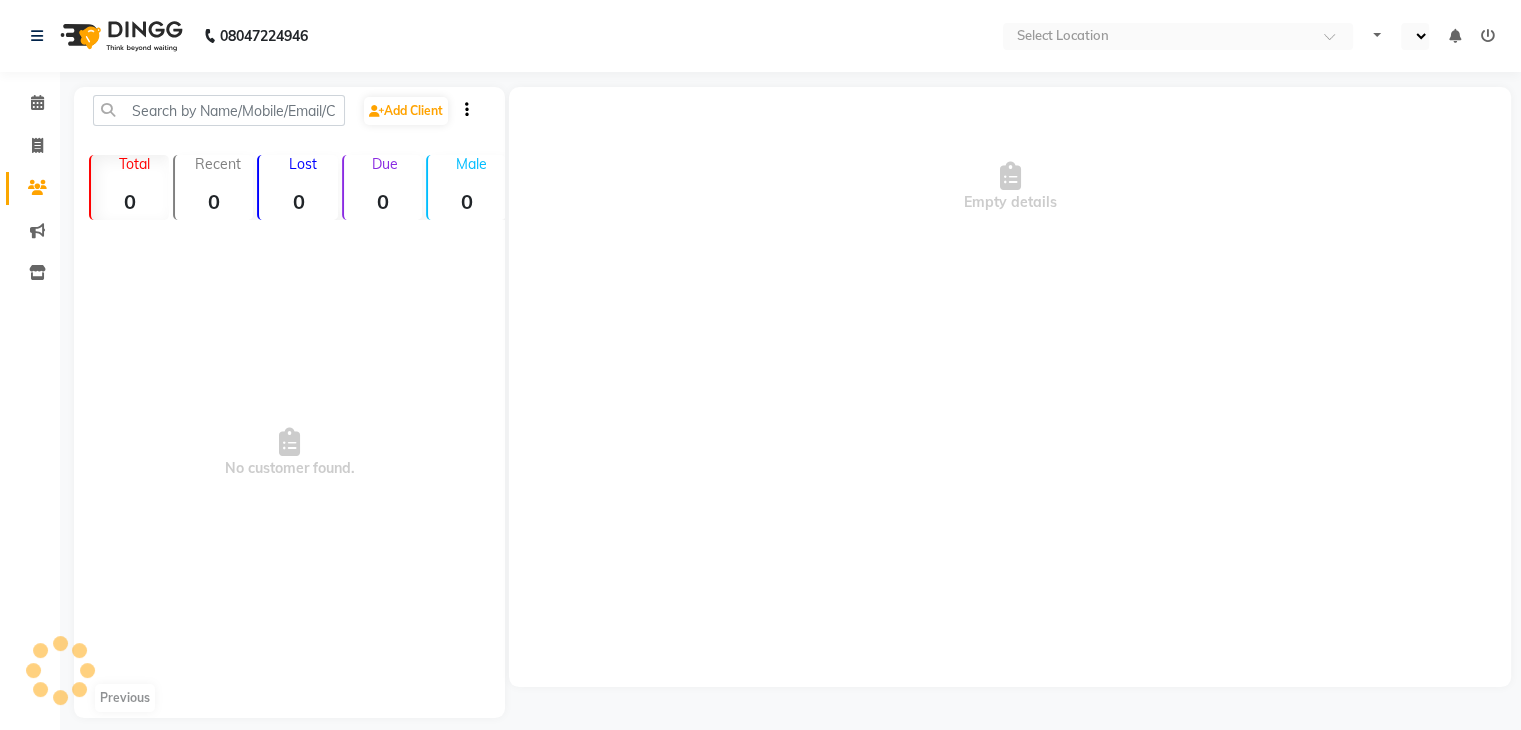 select on "en" 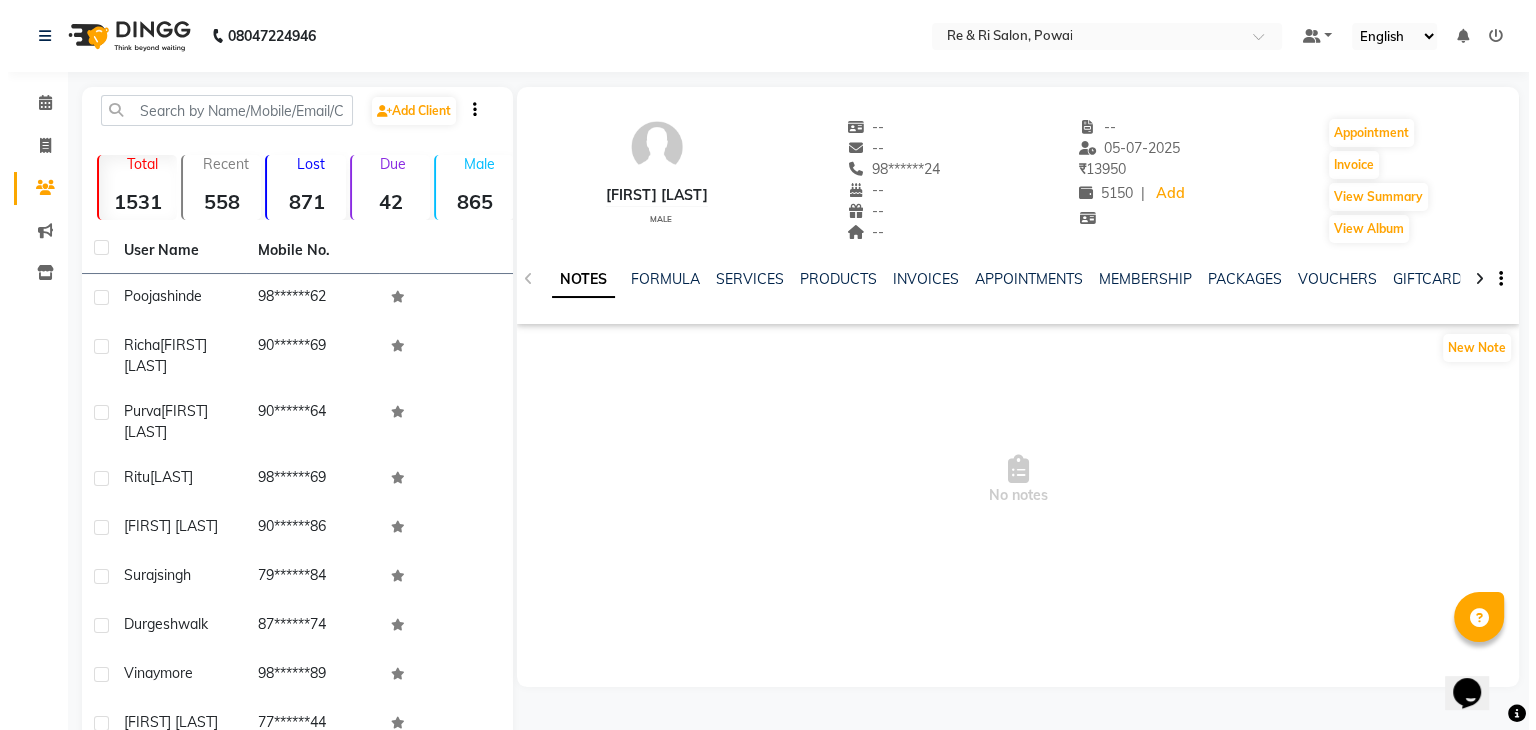 scroll, scrollTop: 0, scrollLeft: 0, axis: both 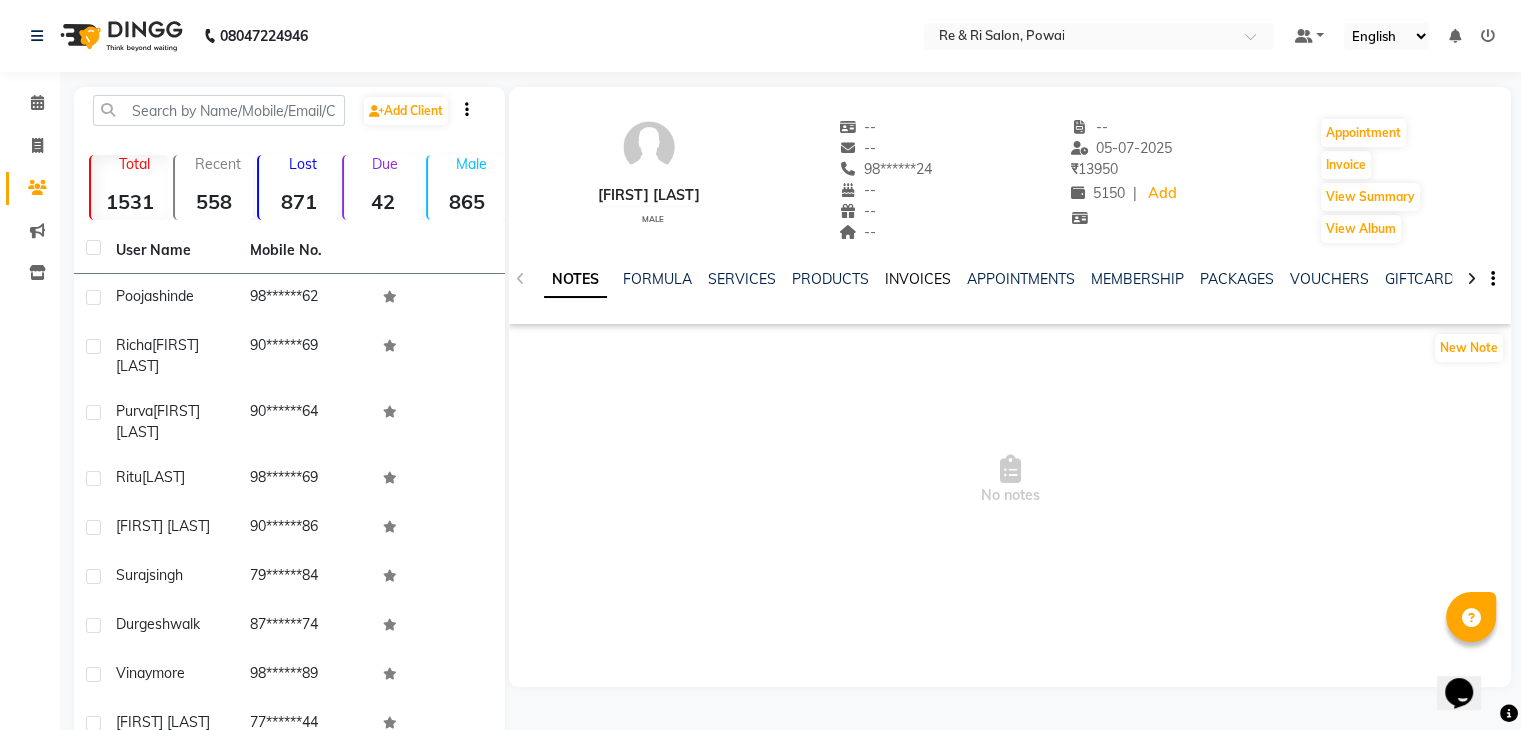 click on "INVOICES" 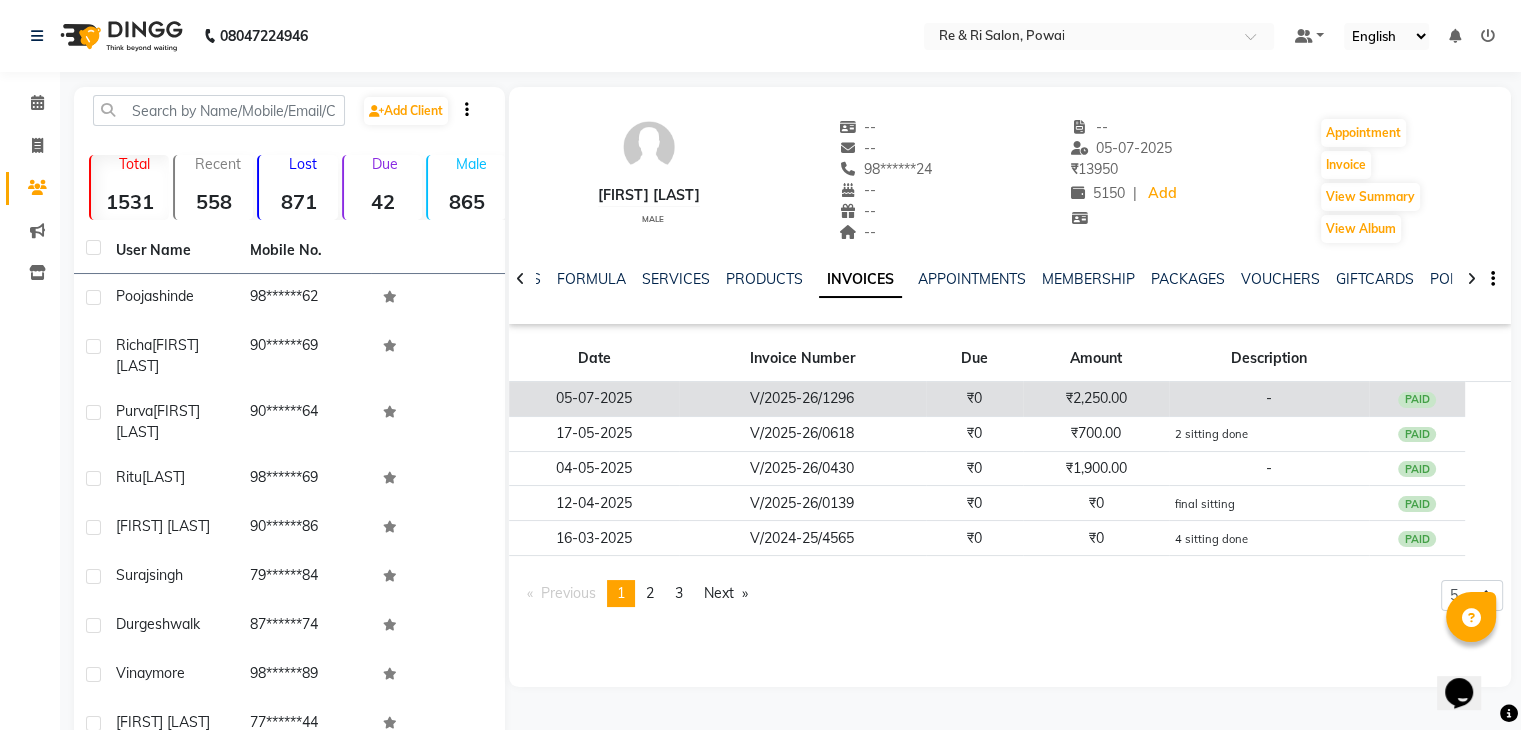 click on "₹2,250.00" 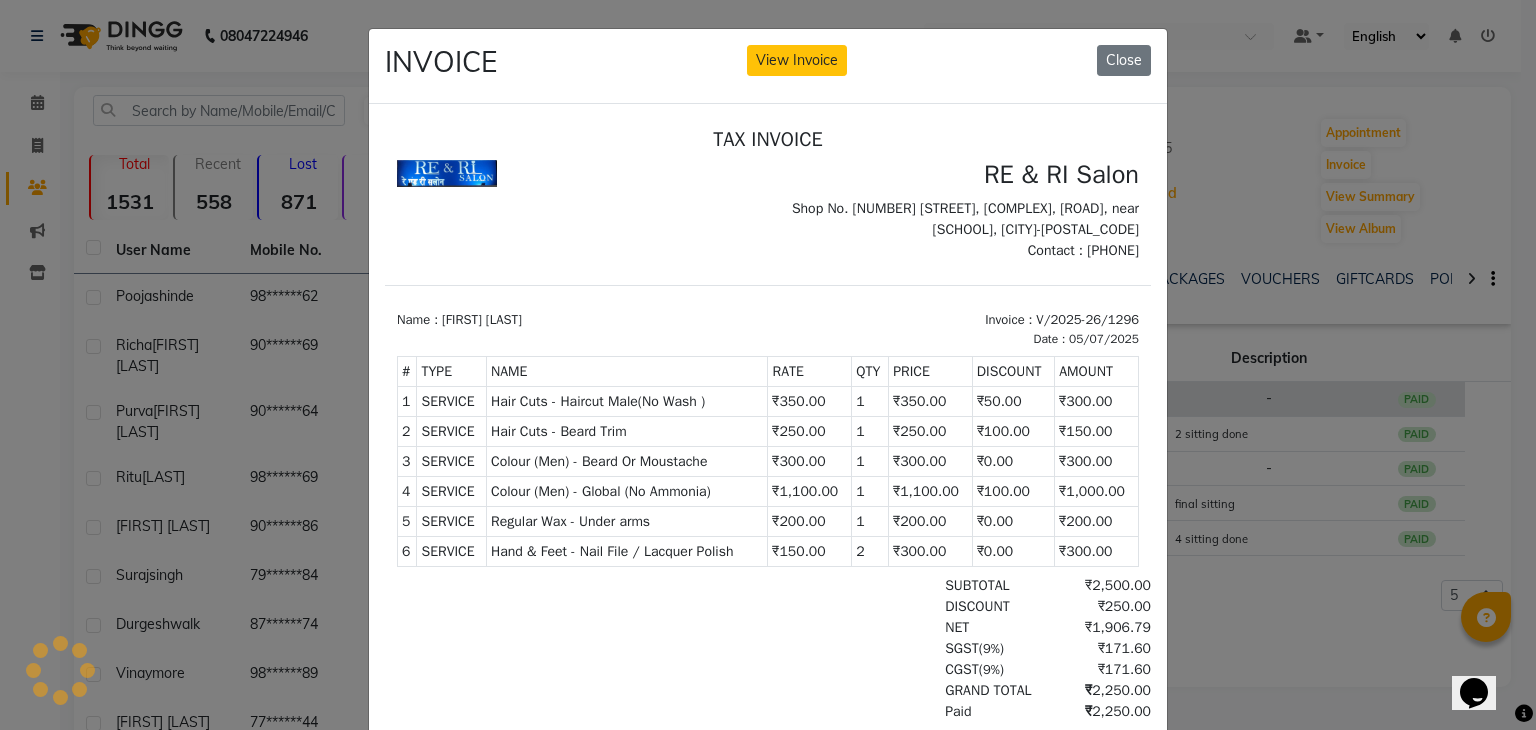 scroll, scrollTop: 0, scrollLeft: 0, axis: both 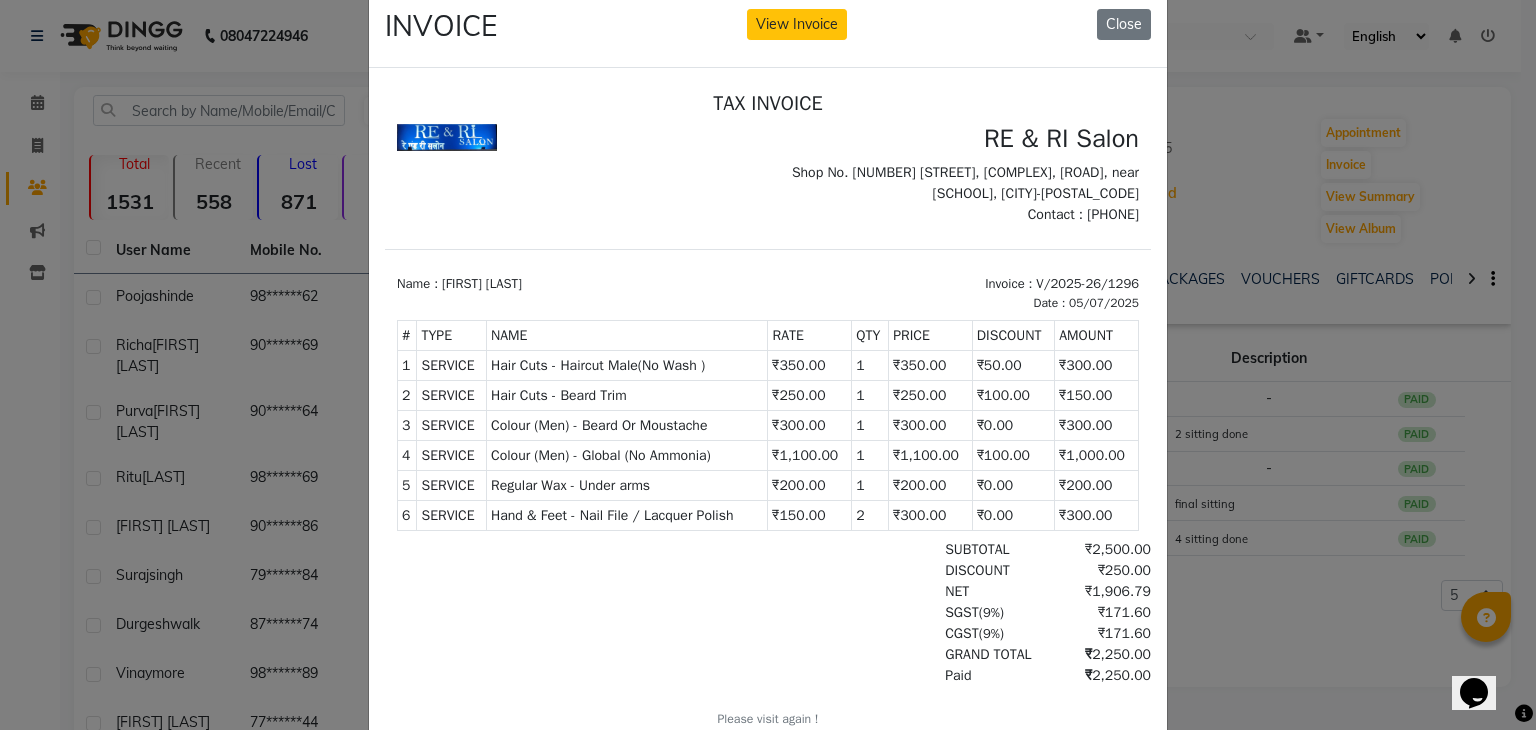 click on "INVOICE View Invoice Close" 